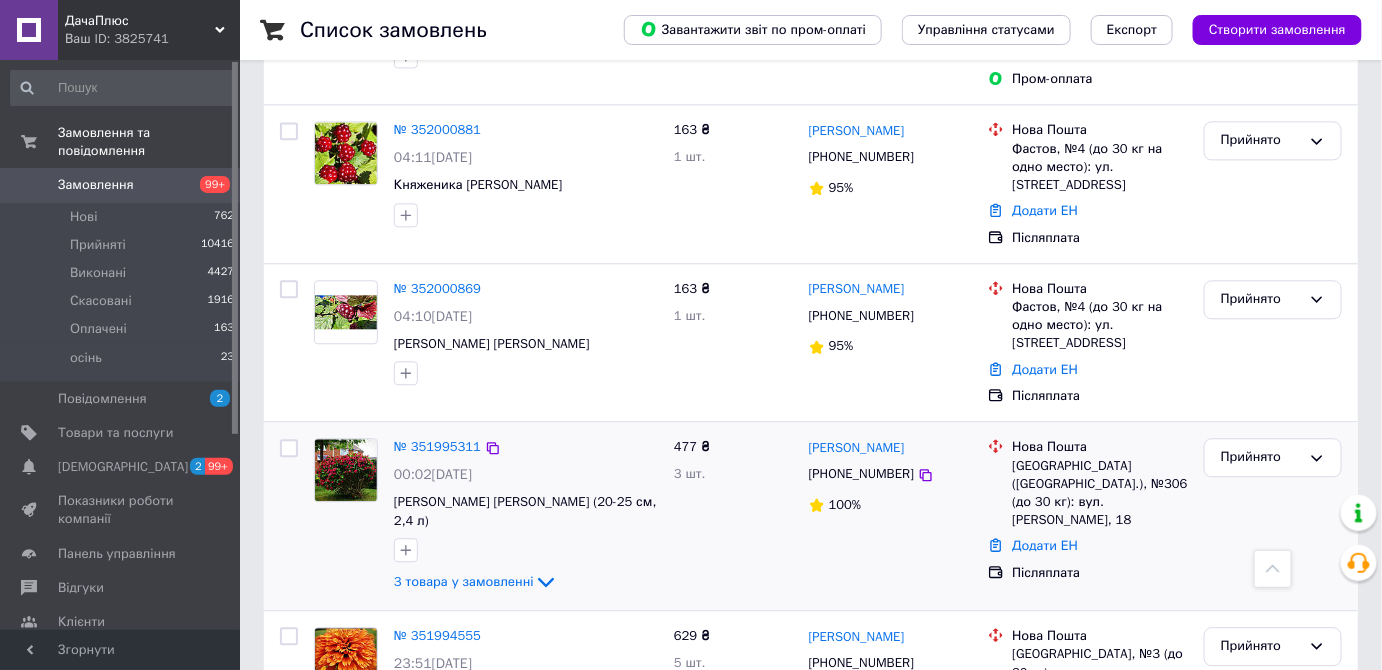 scroll, scrollTop: 1454, scrollLeft: 0, axis: vertical 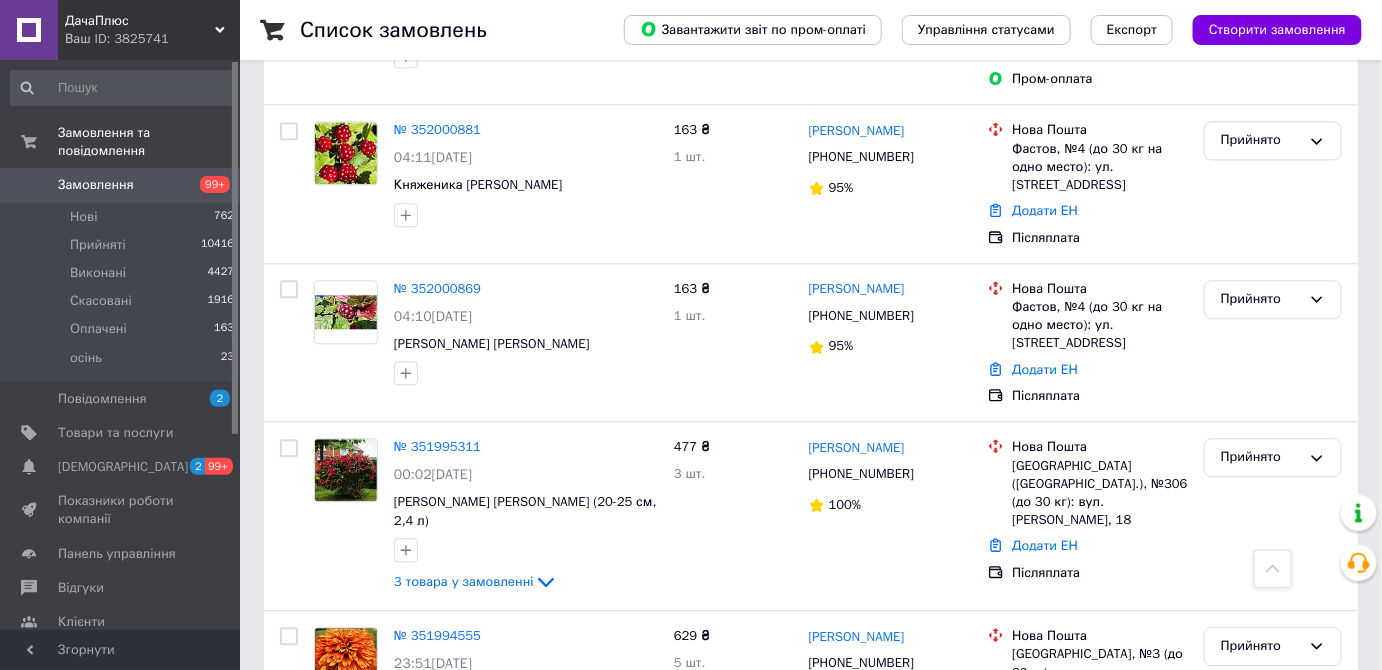 click on "Замовлення" at bounding box center (121, 185) 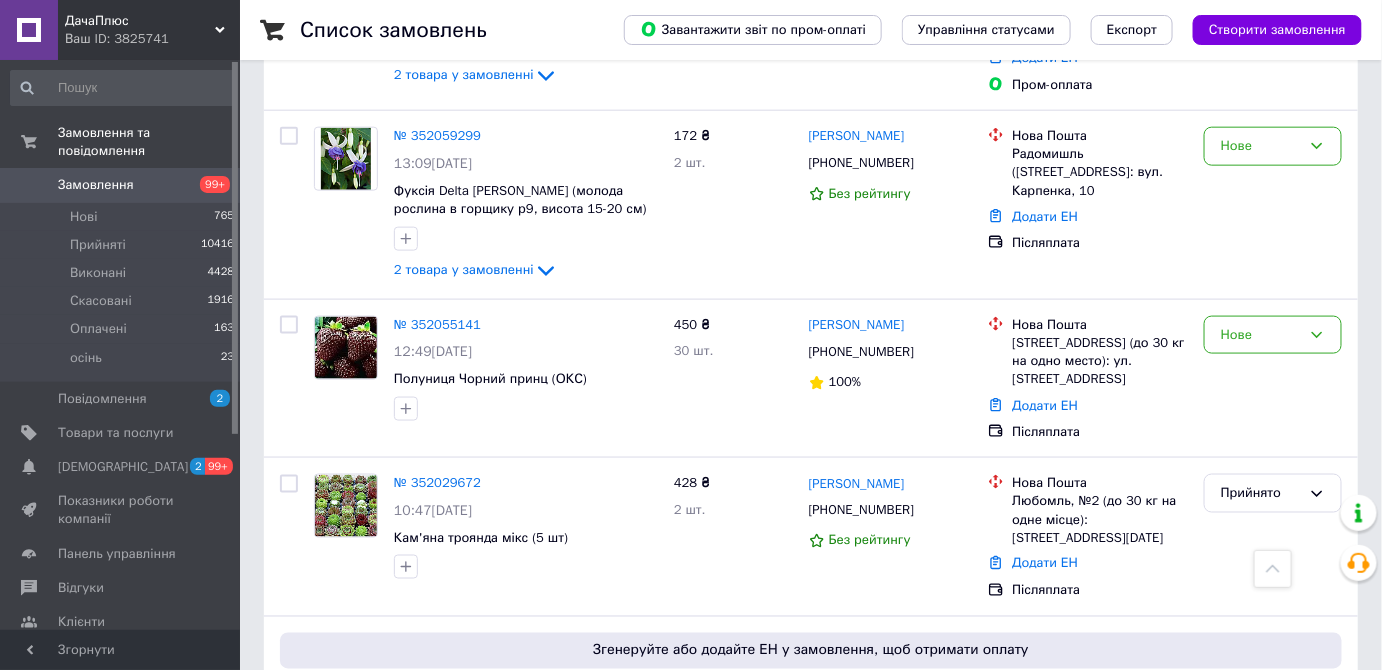 scroll, scrollTop: 727, scrollLeft: 0, axis: vertical 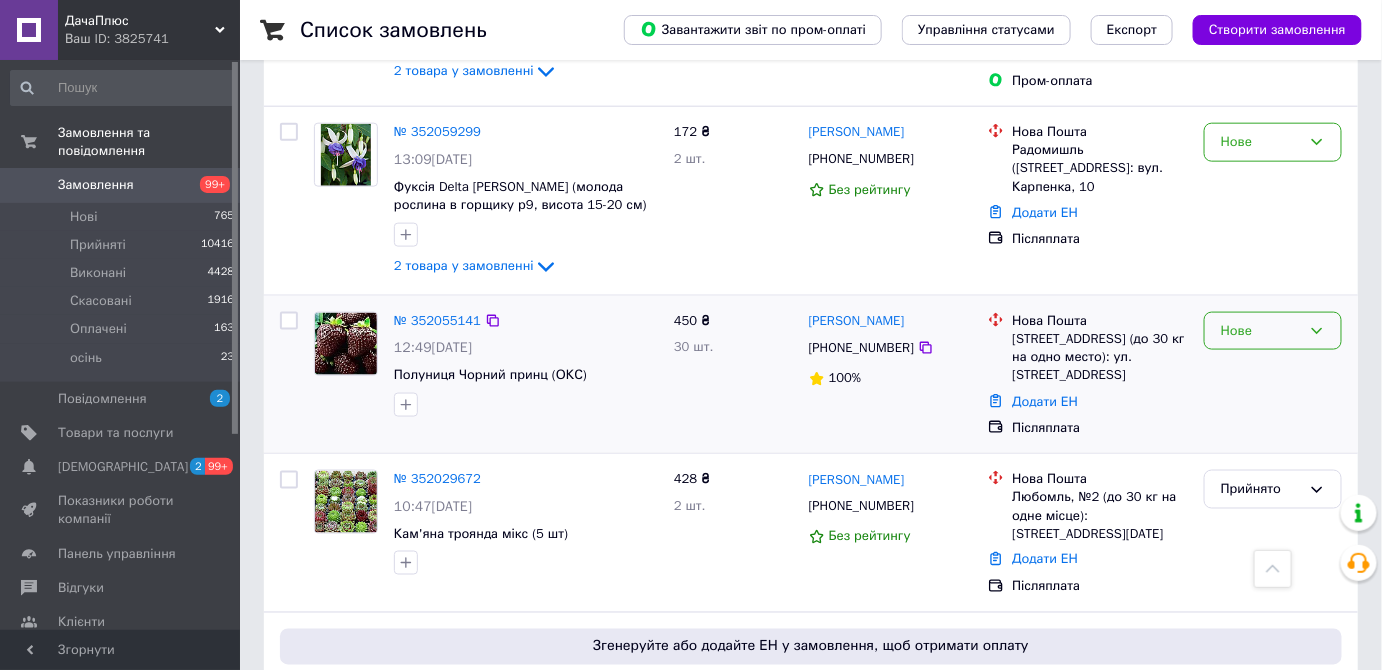 click on "Нове" at bounding box center (1261, 331) 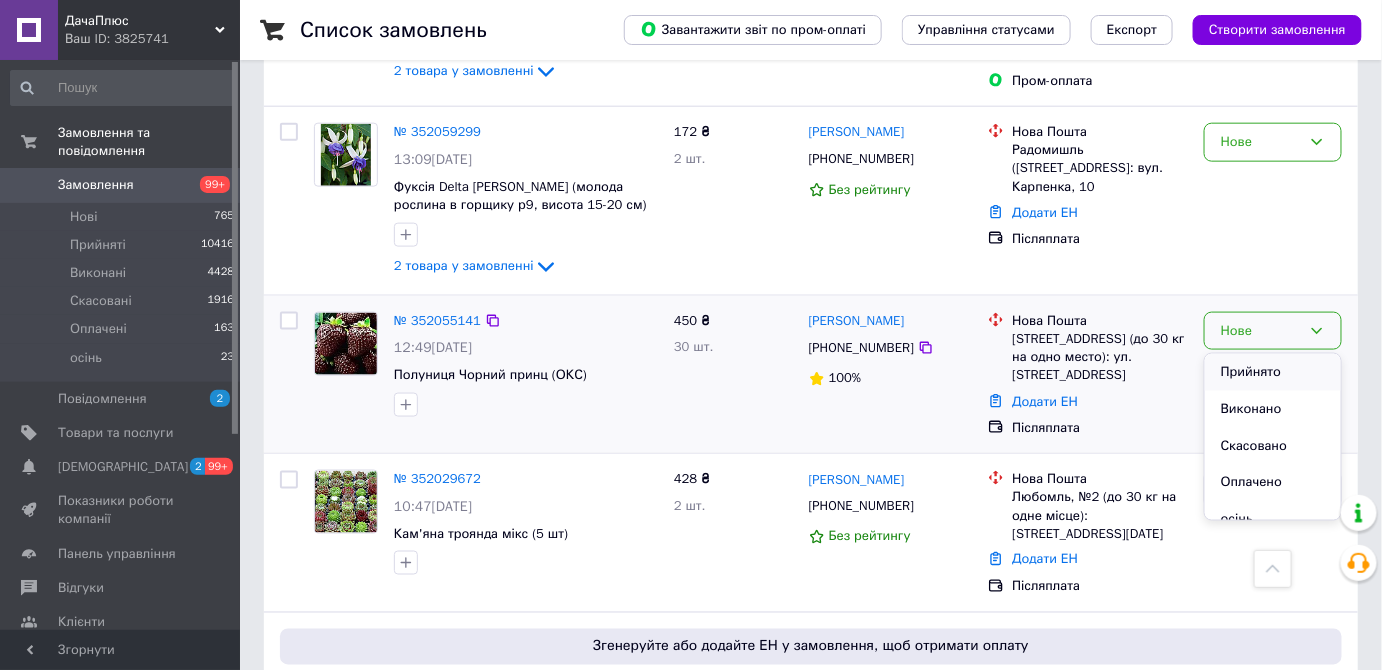 click on "Прийнято" at bounding box center [1273, 372] 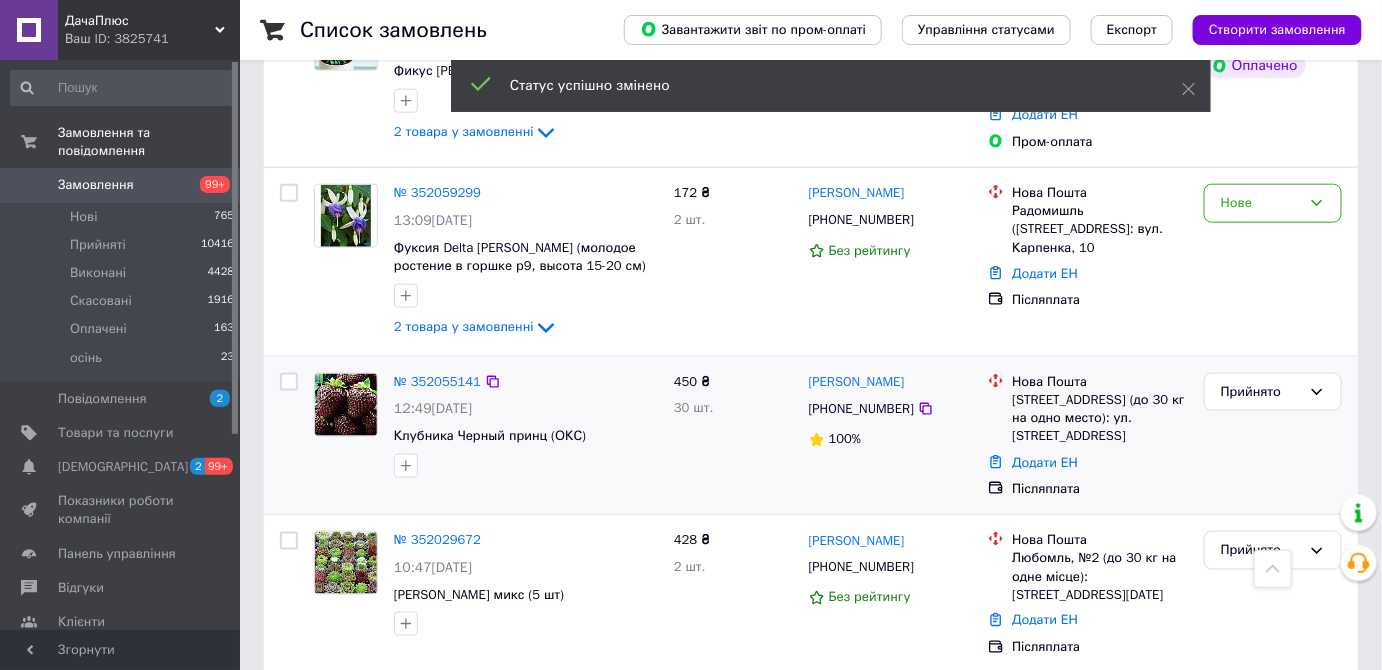scroll, scrollTop: 545, scrollLeft: 0, axis: vertical 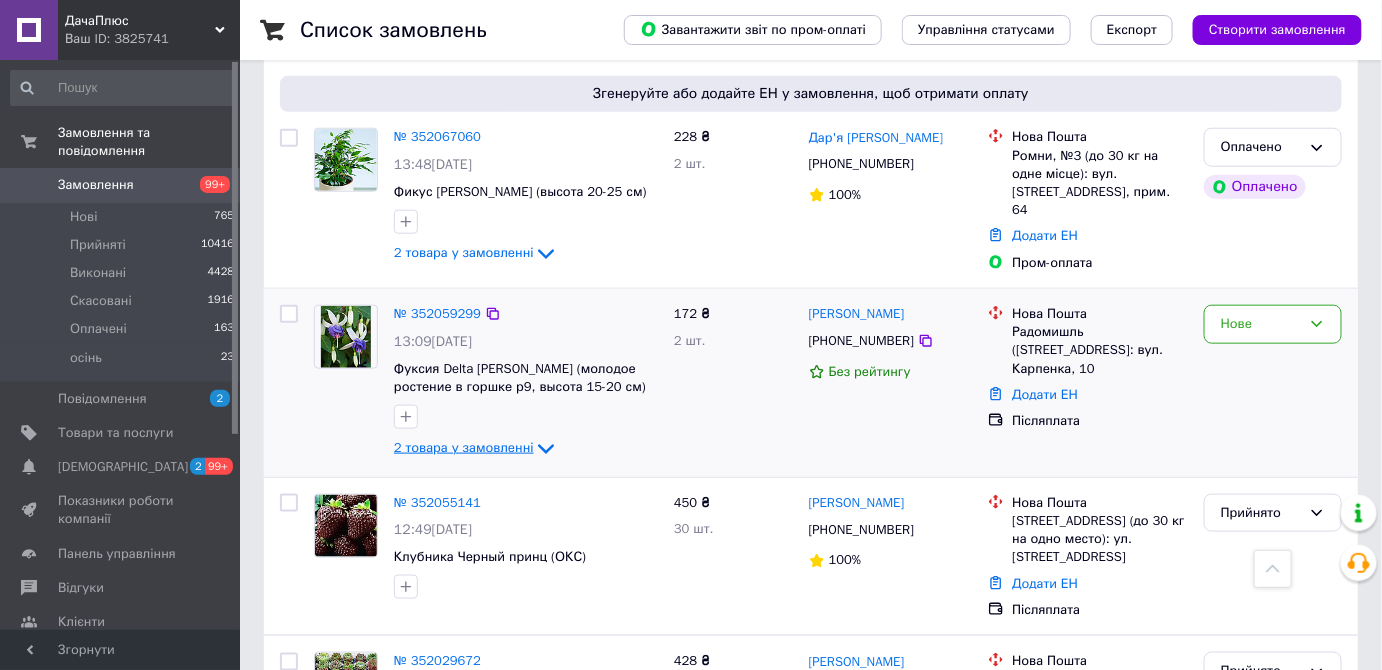 click on "2 товара у замовленні" at bounding box center (464, 447) 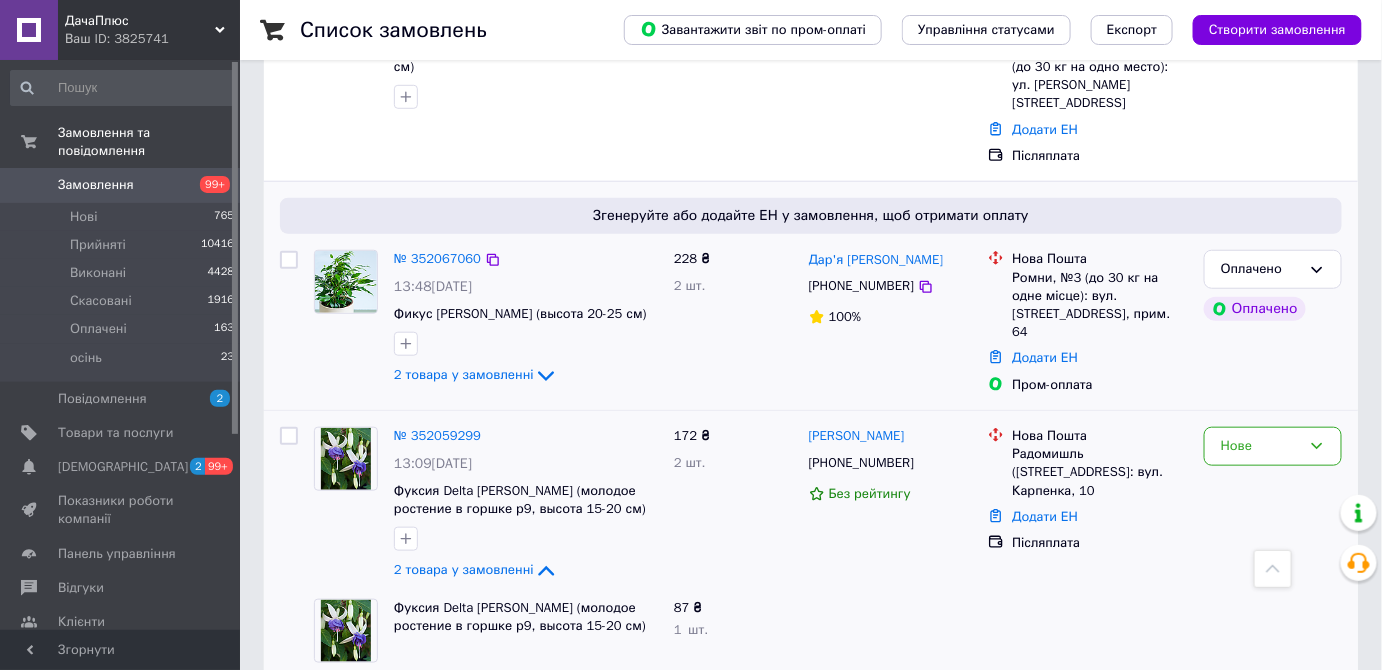 scroll, scrollTop: 454, scrollLeft: 0, axis: vertical 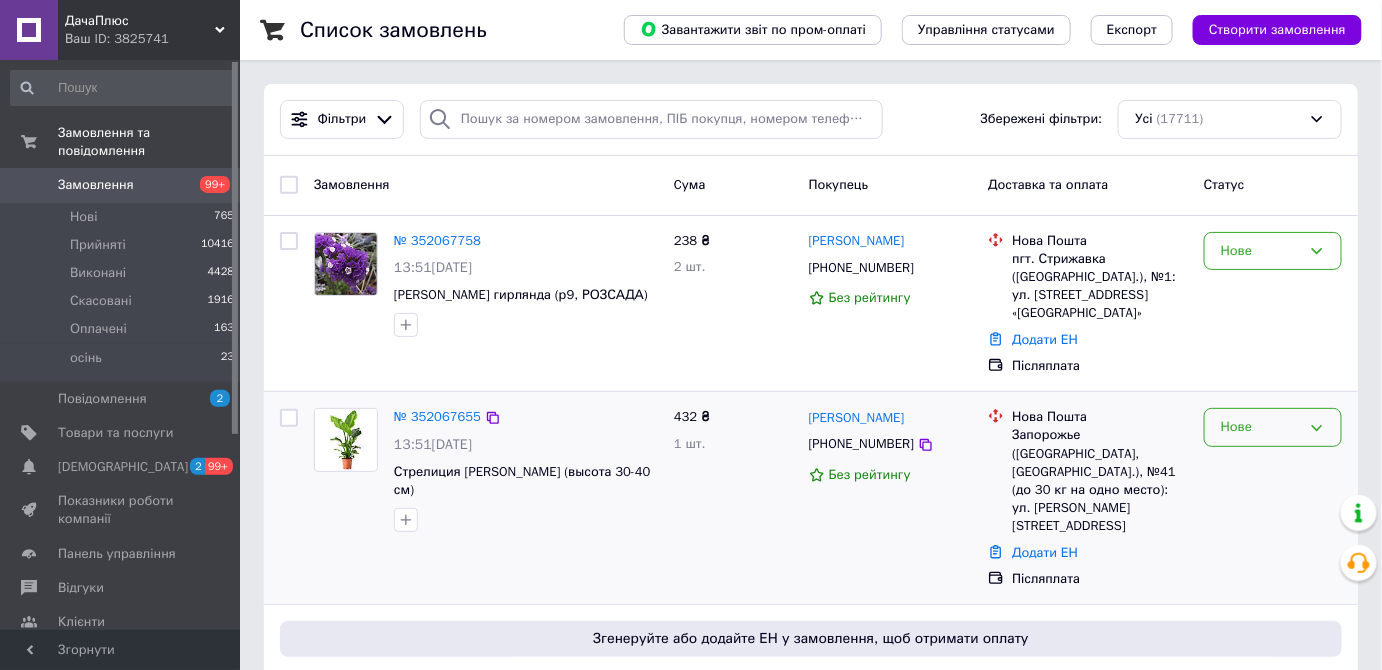 click on "Нове" at bounding box center [1261, 427] 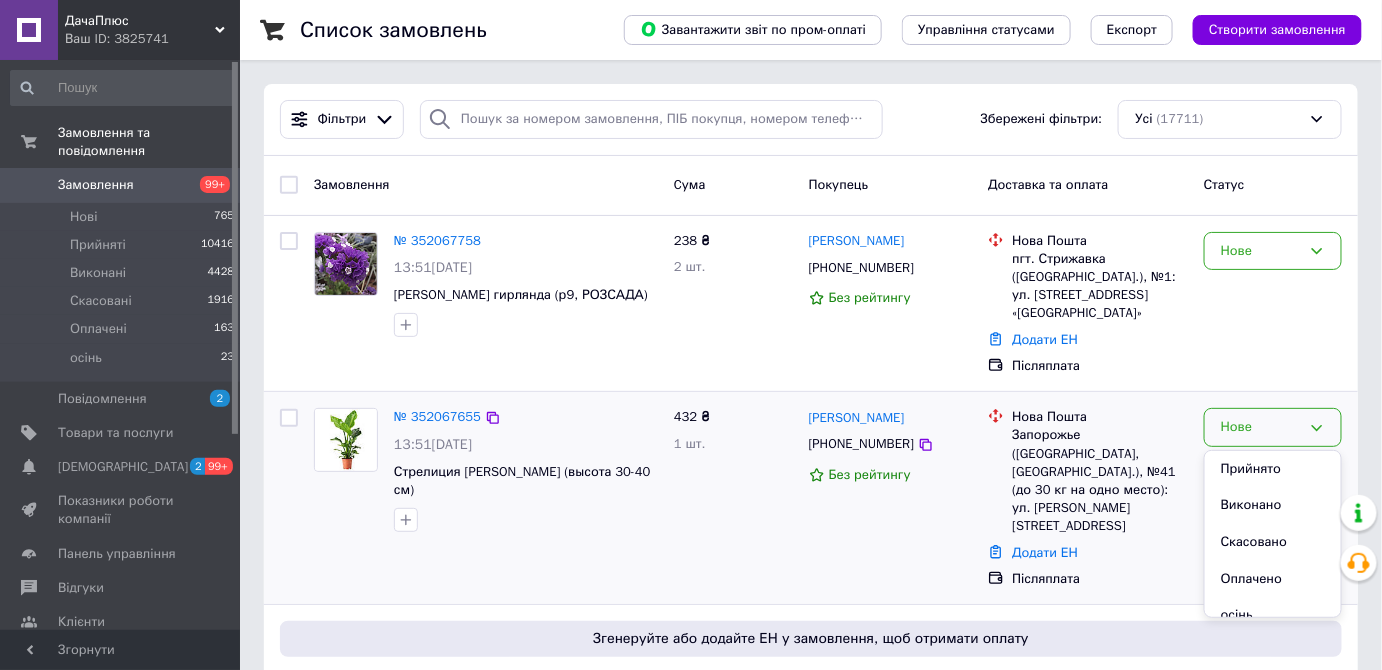 click on "Прийнято" at bounding box center (1273, 469) 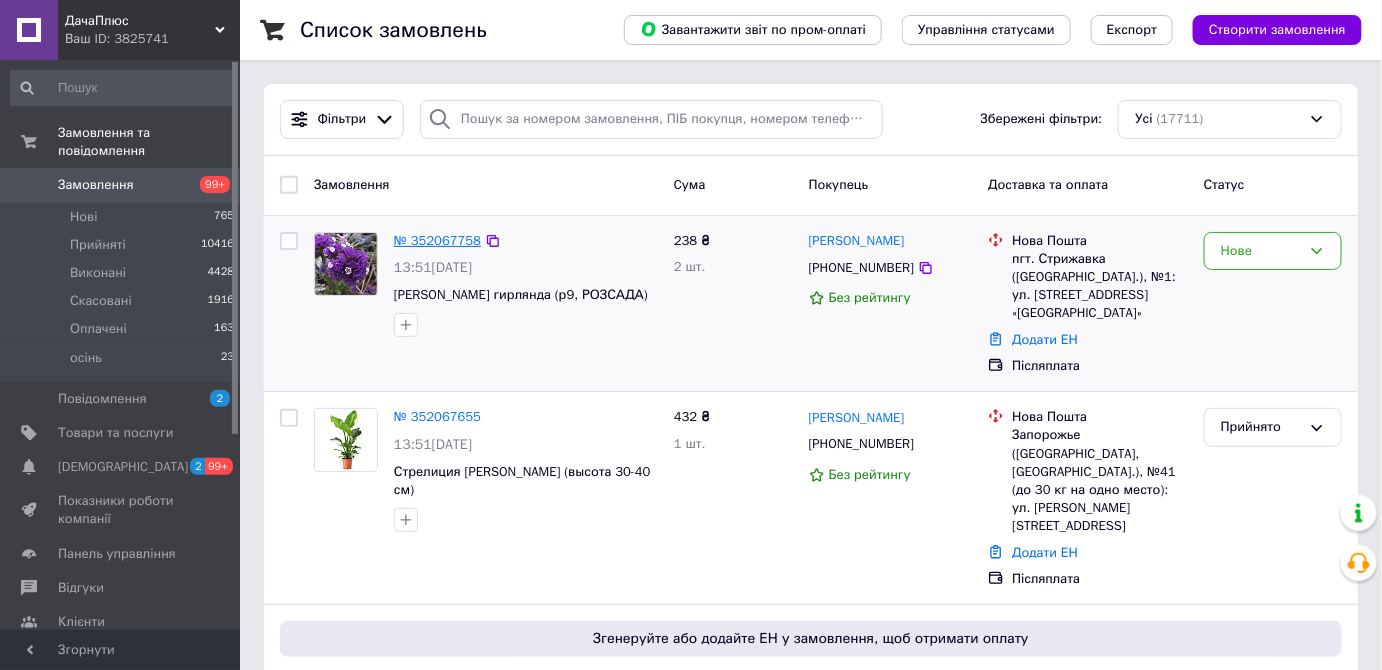 click on "№ 352067758" at bounding box center [437, 240] 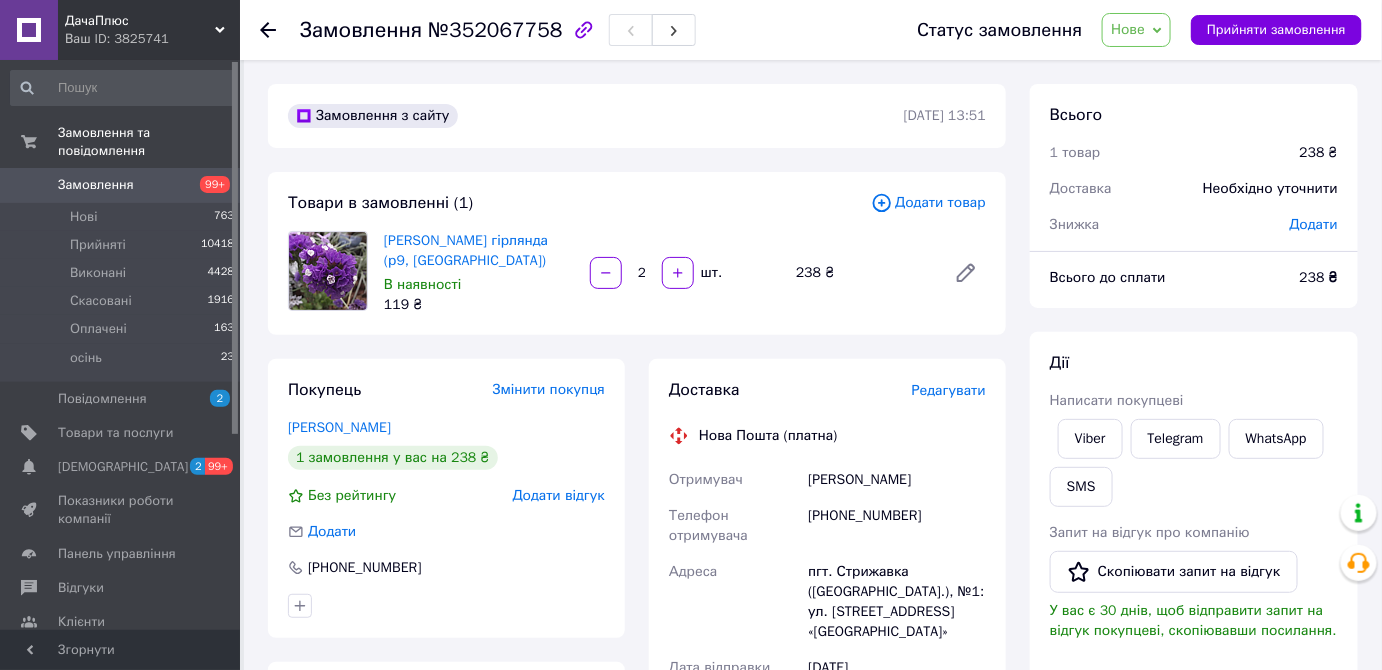 click on "Додати товар" at bounding box center [928, 203] 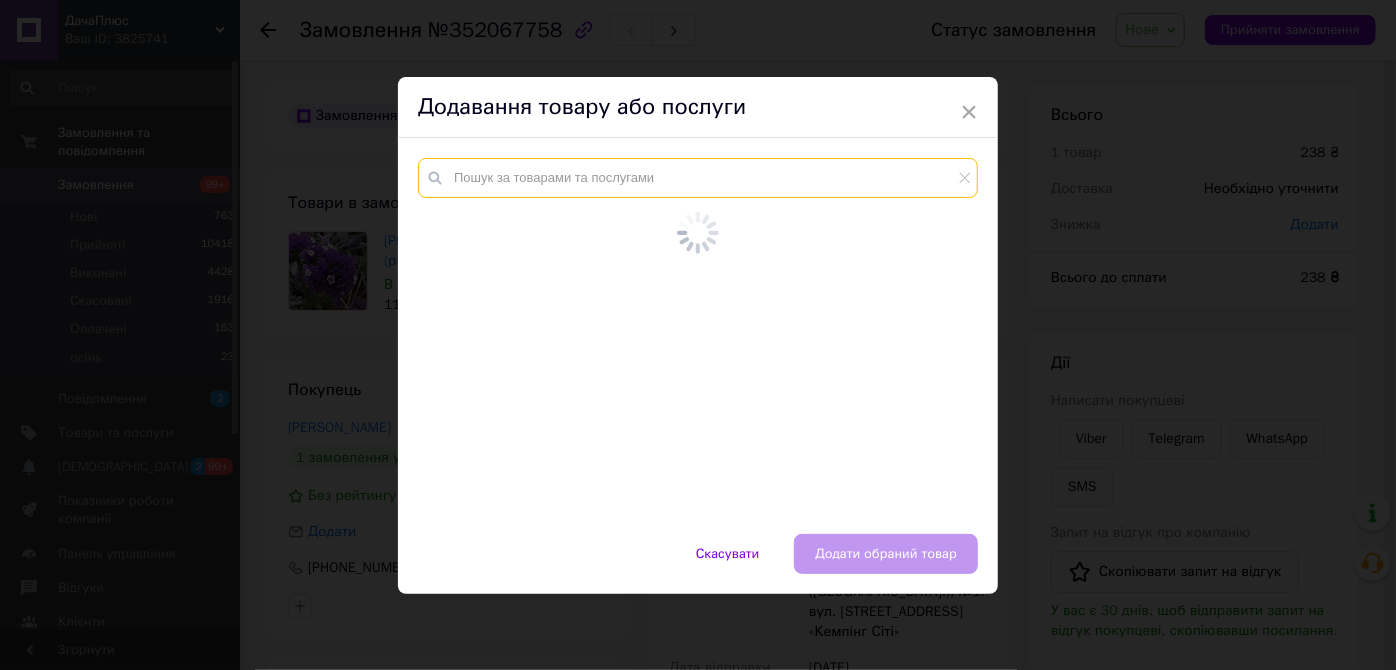 click at bounding box center [698, 178] 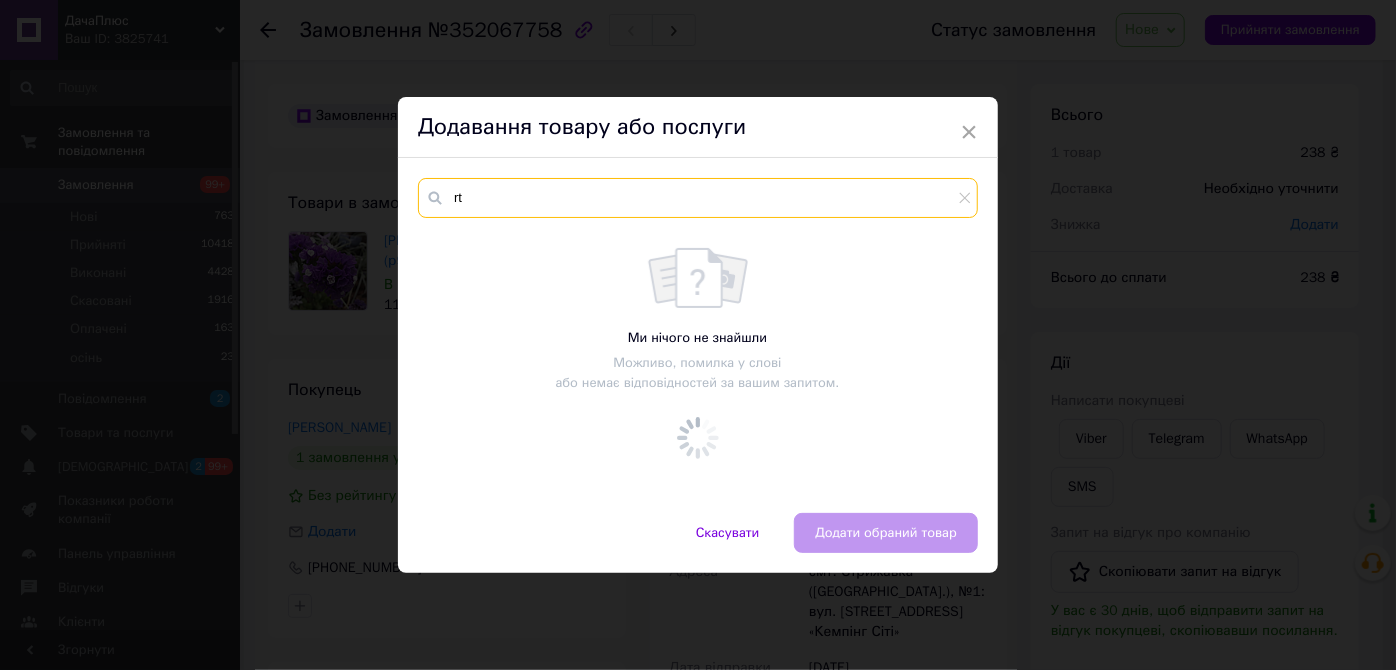 type on "r" 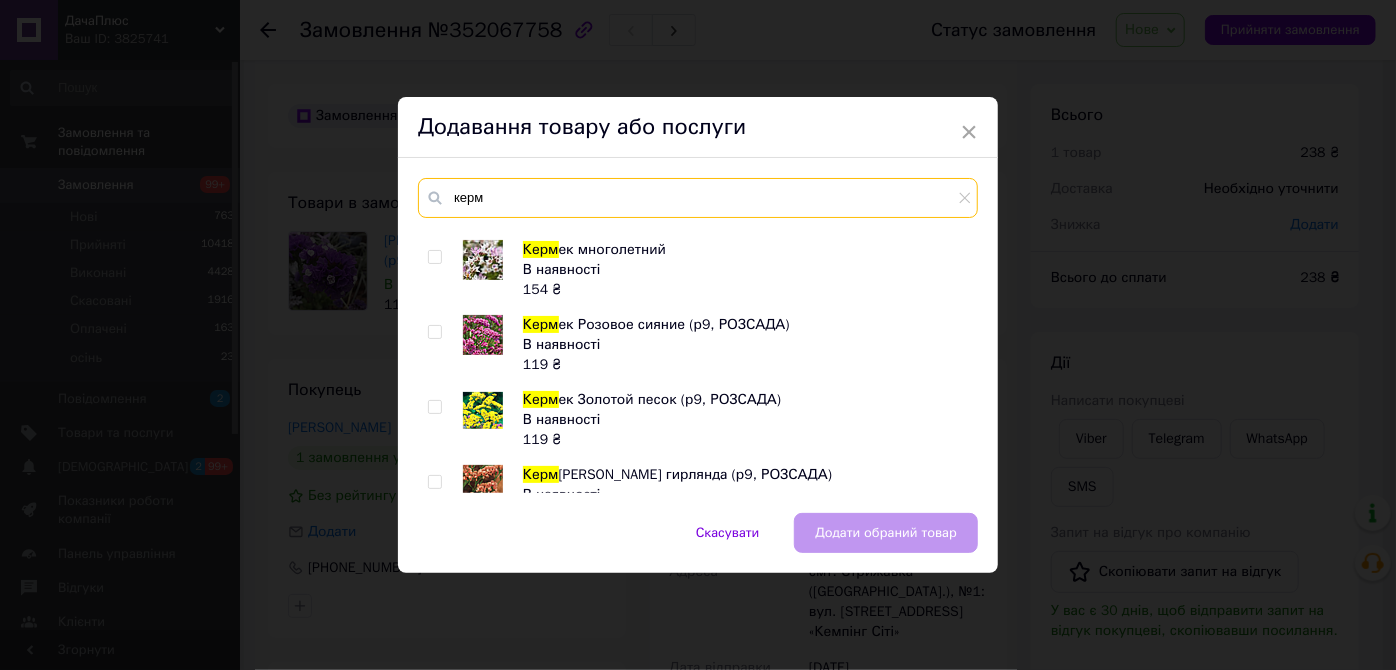 scroll, scrollTop: 114, scrollLeft: 0, axis: vertical 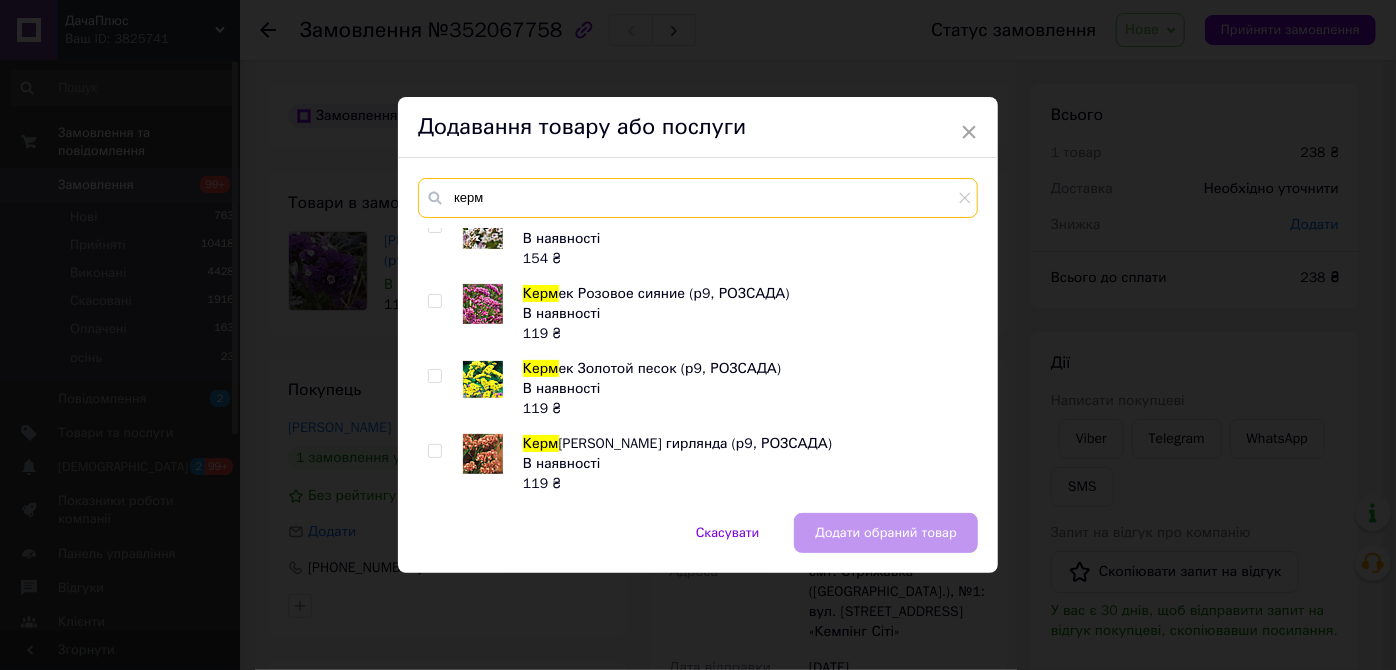 type on "керм" 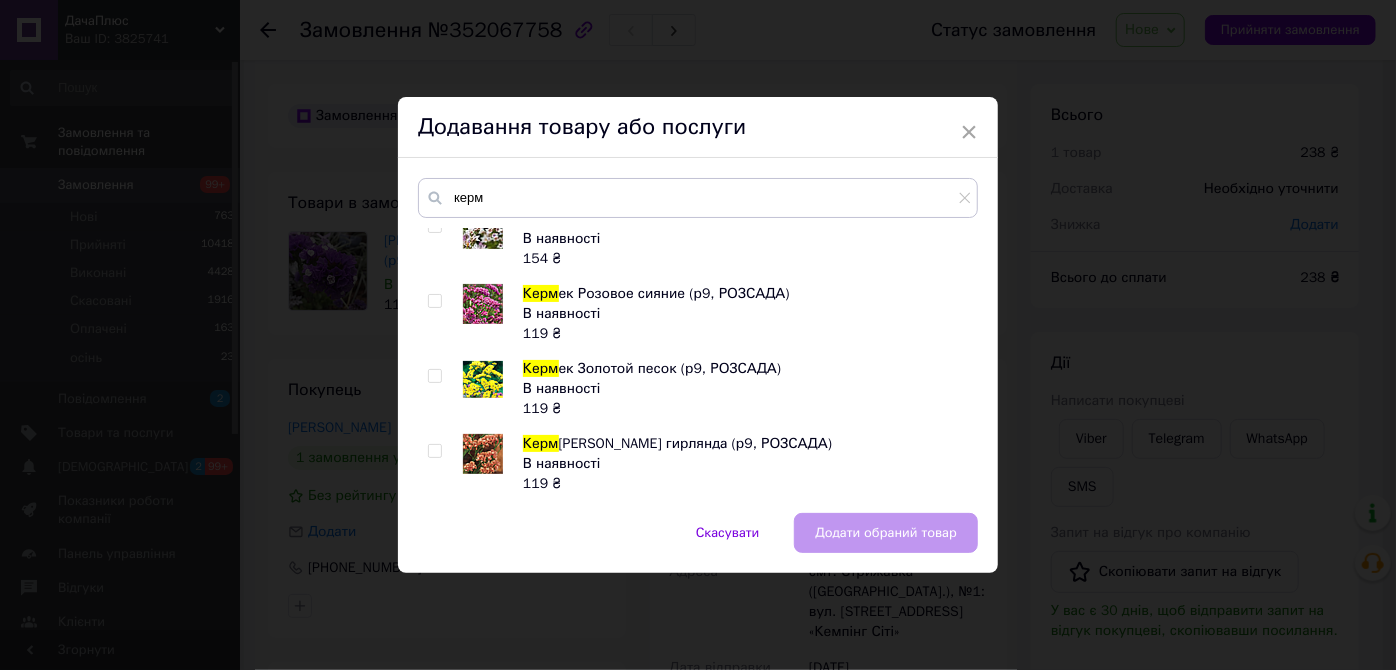 click at bounding box center (434, 301) 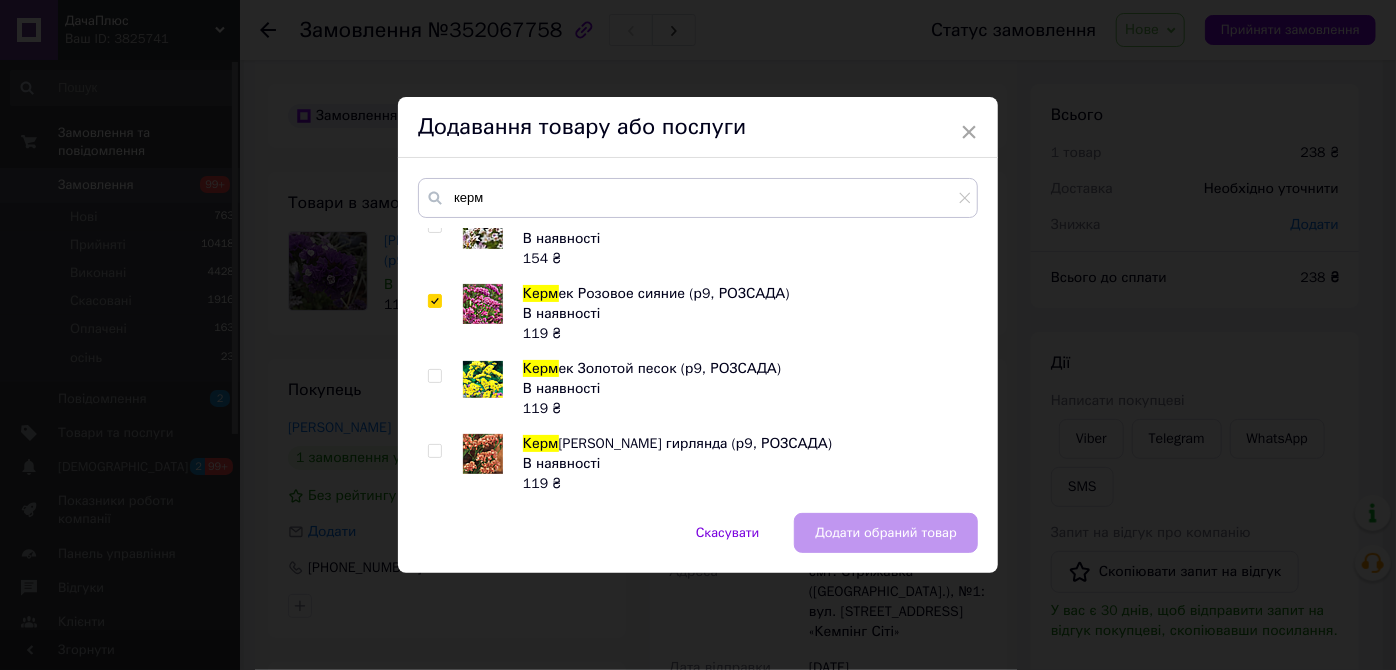 checkbox on "true" 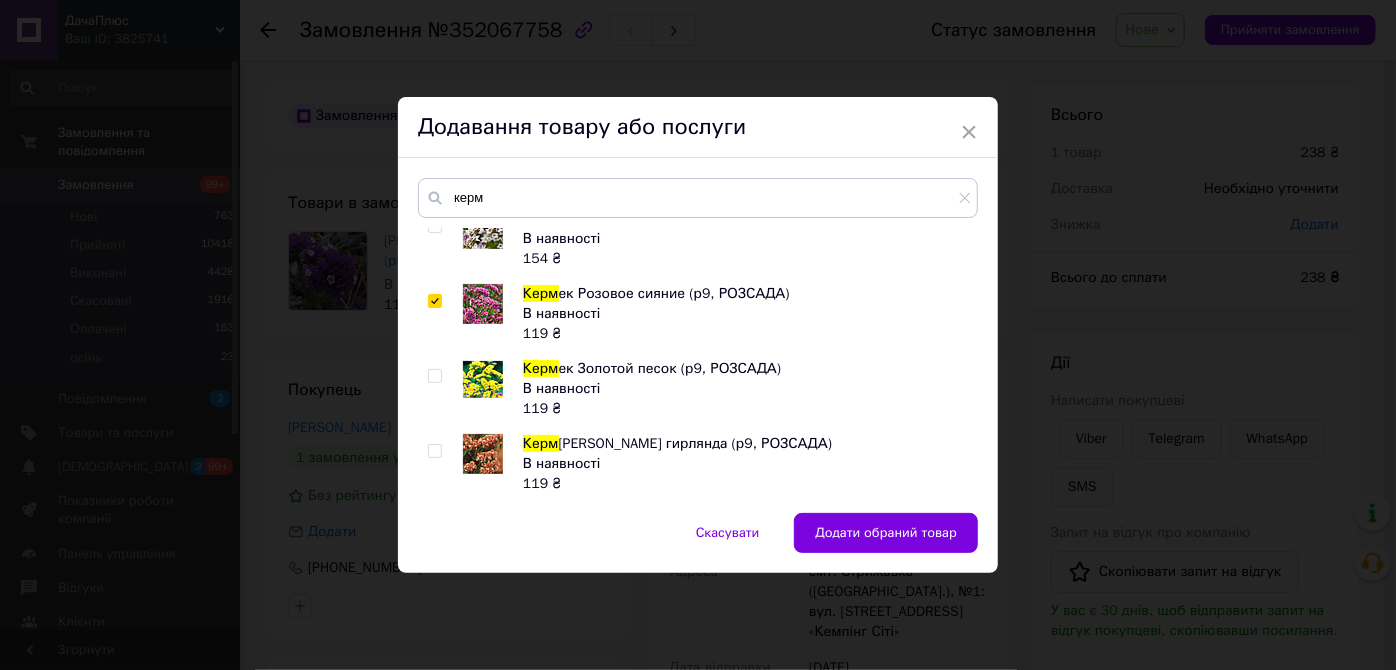 click at bounding box center [434, 376] 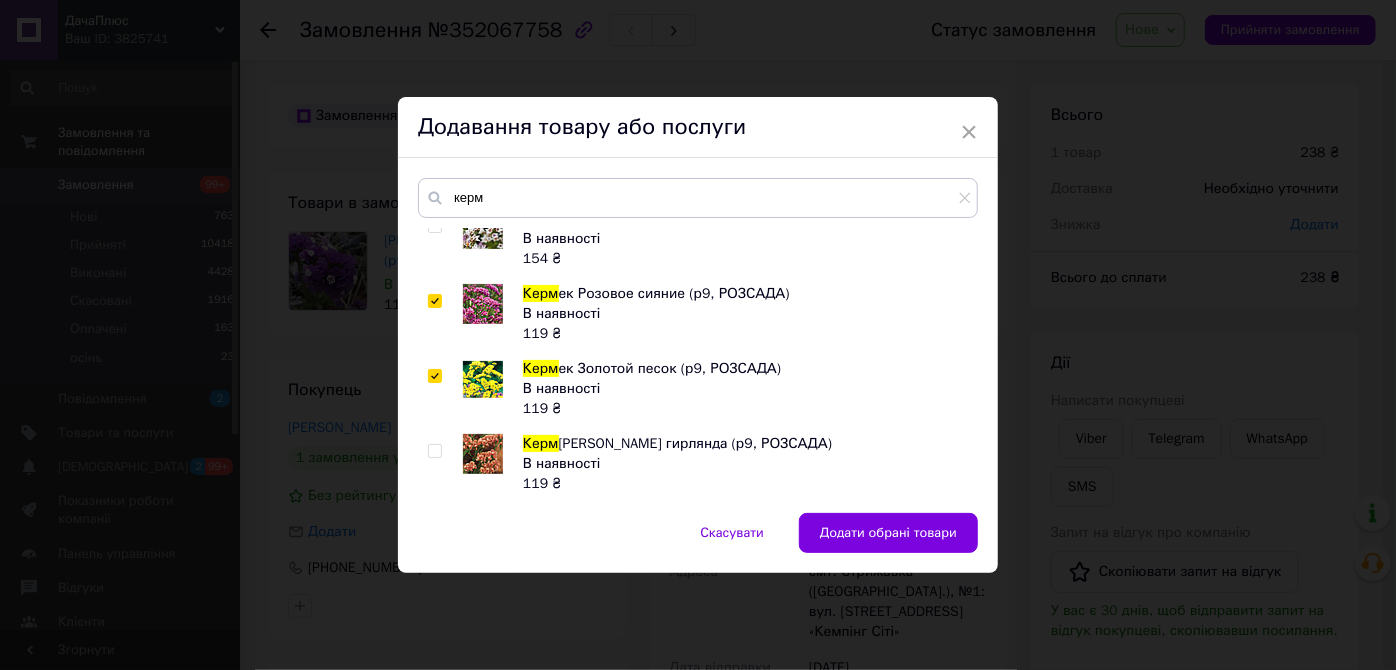 click at bounding box center (434, 451) 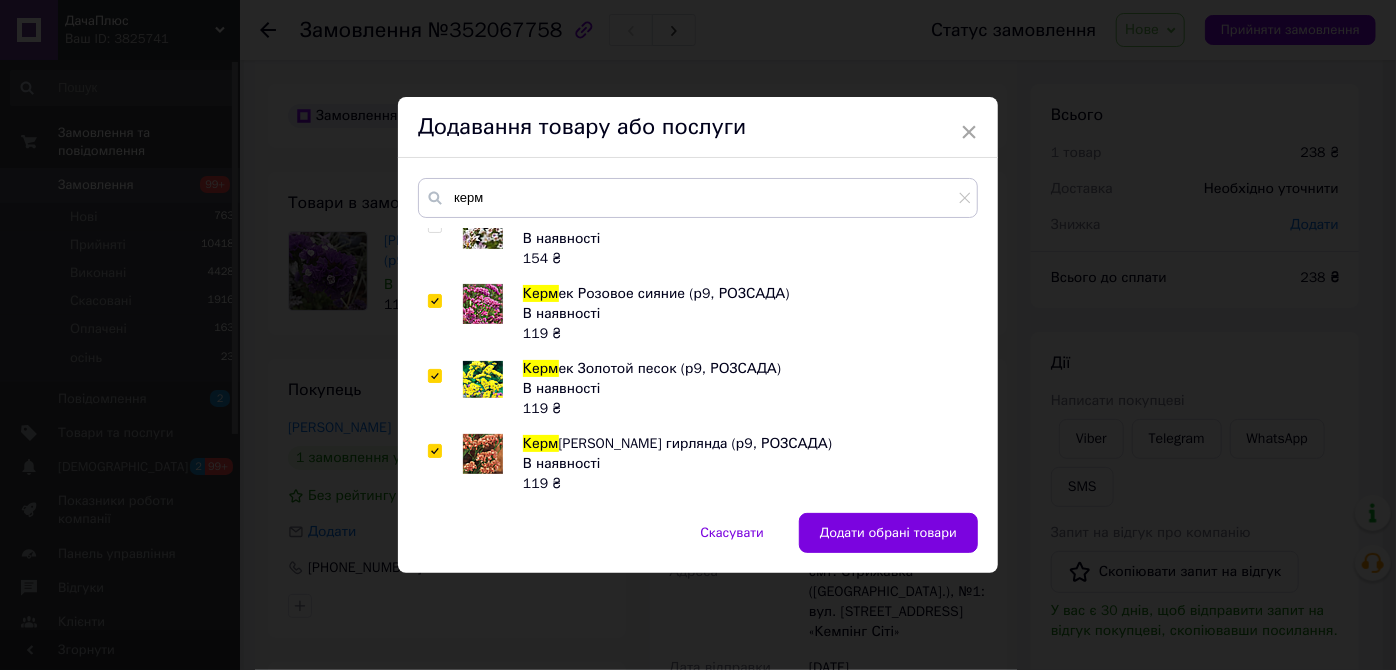 checkbox on "true" 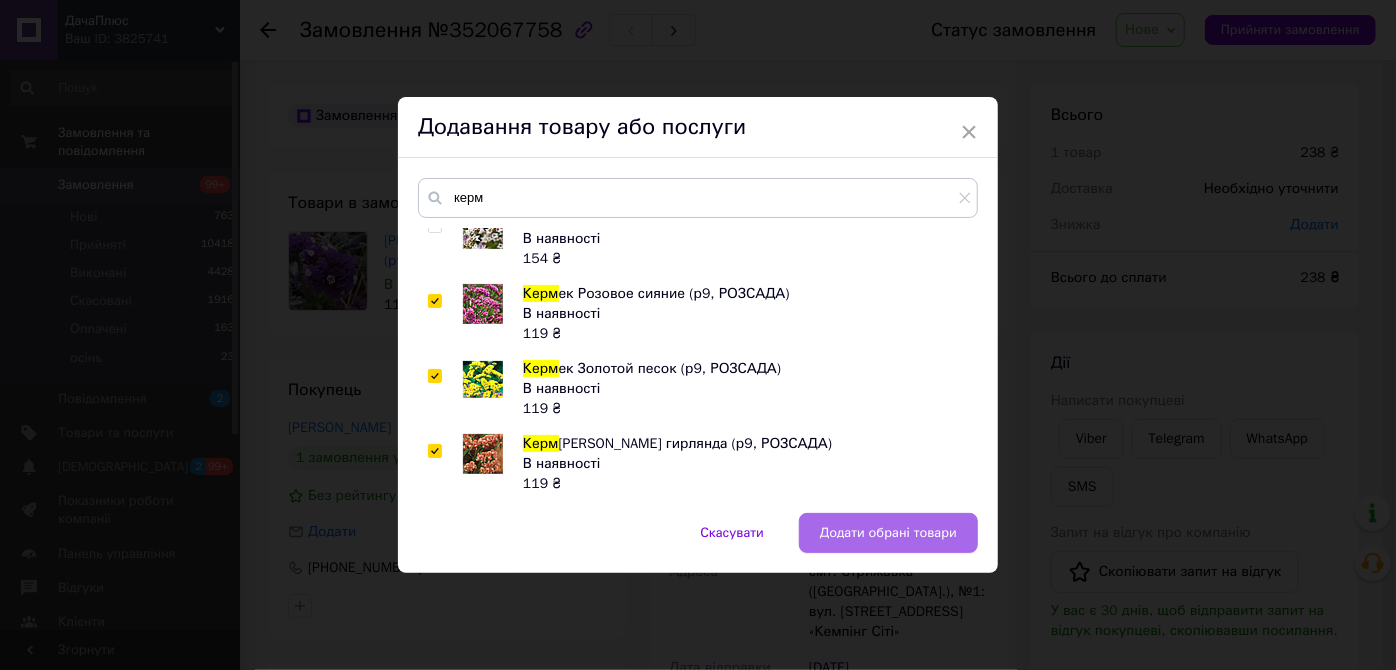 click on "Додати обрані товари" at bounding box center [888, 533] 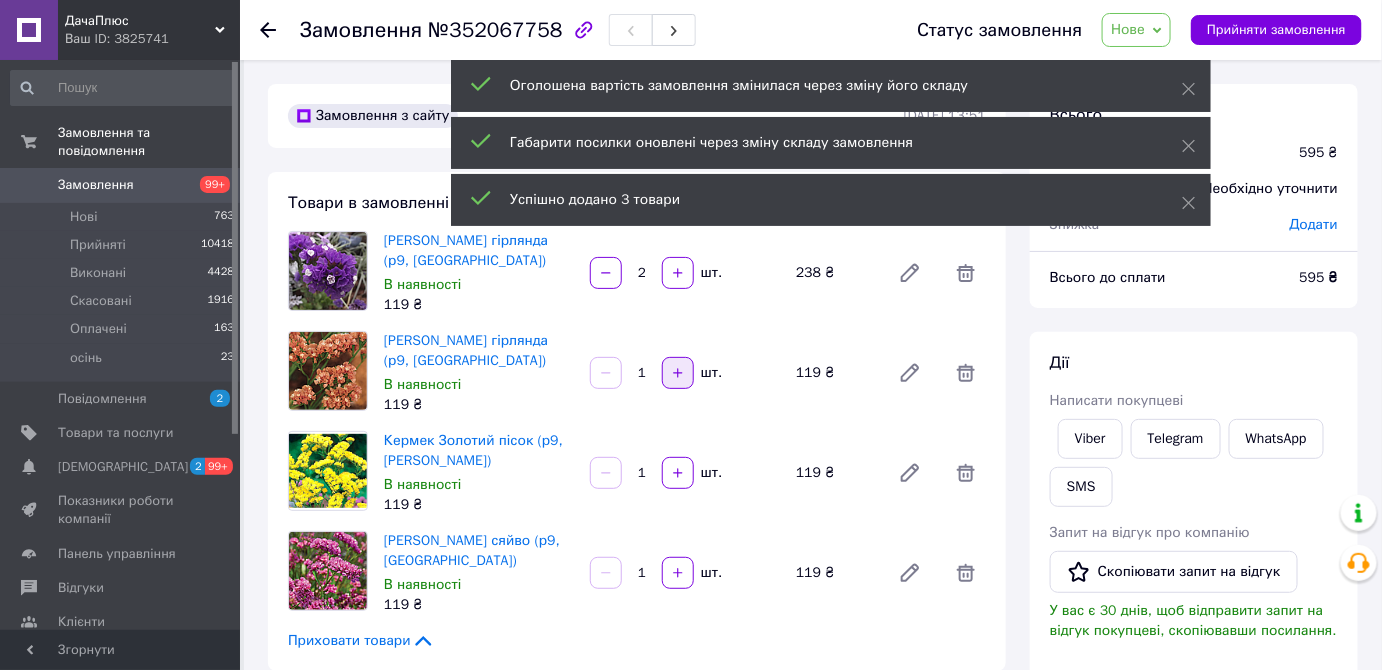 click 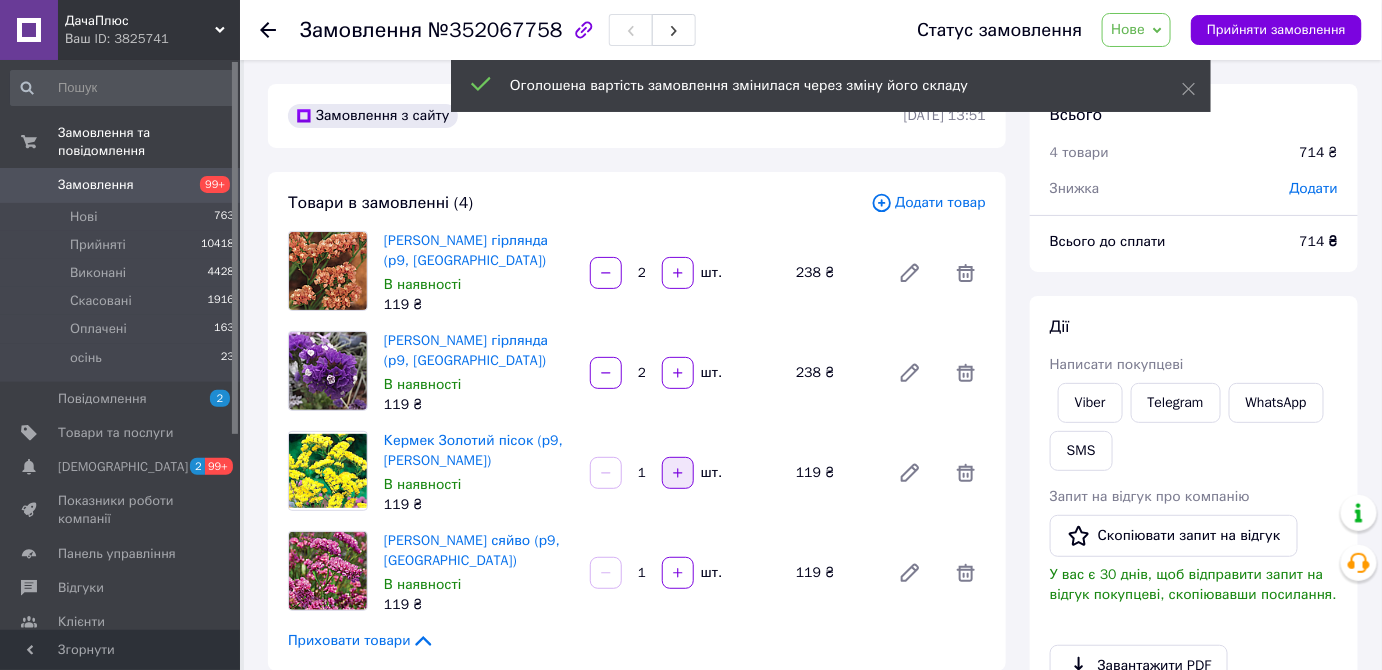 click at bounding box center [678, 473] 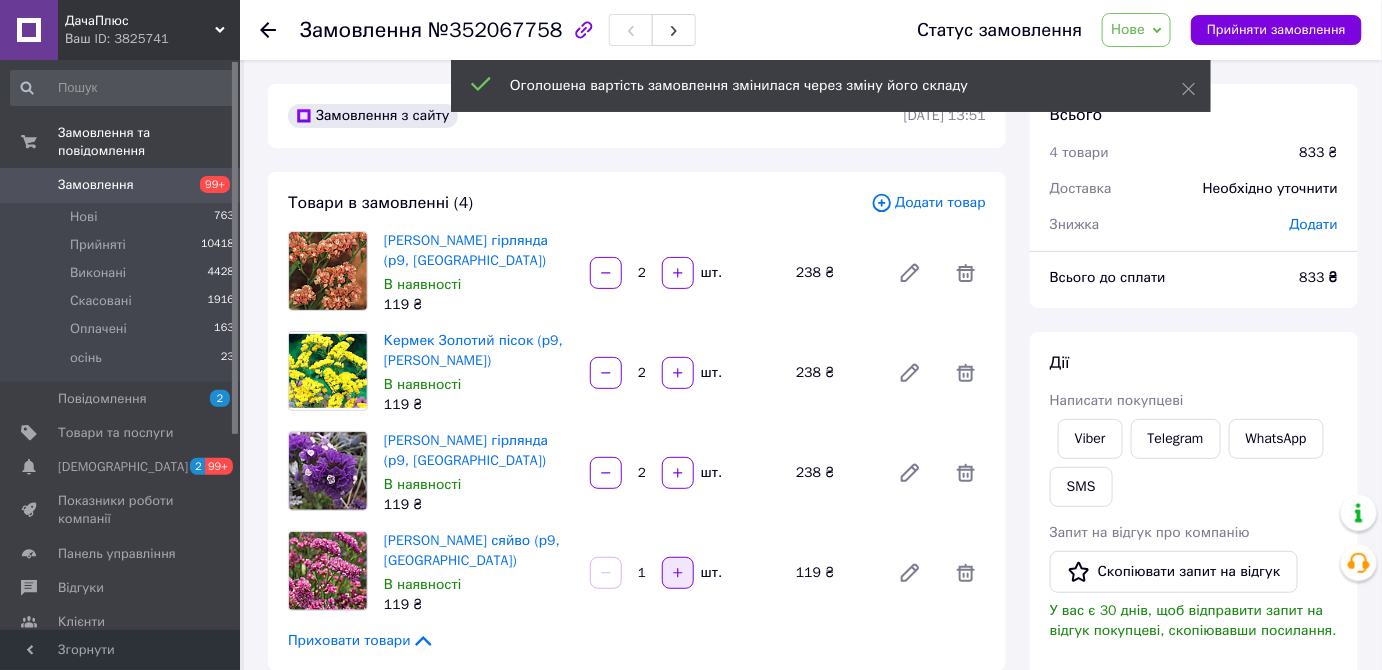 click 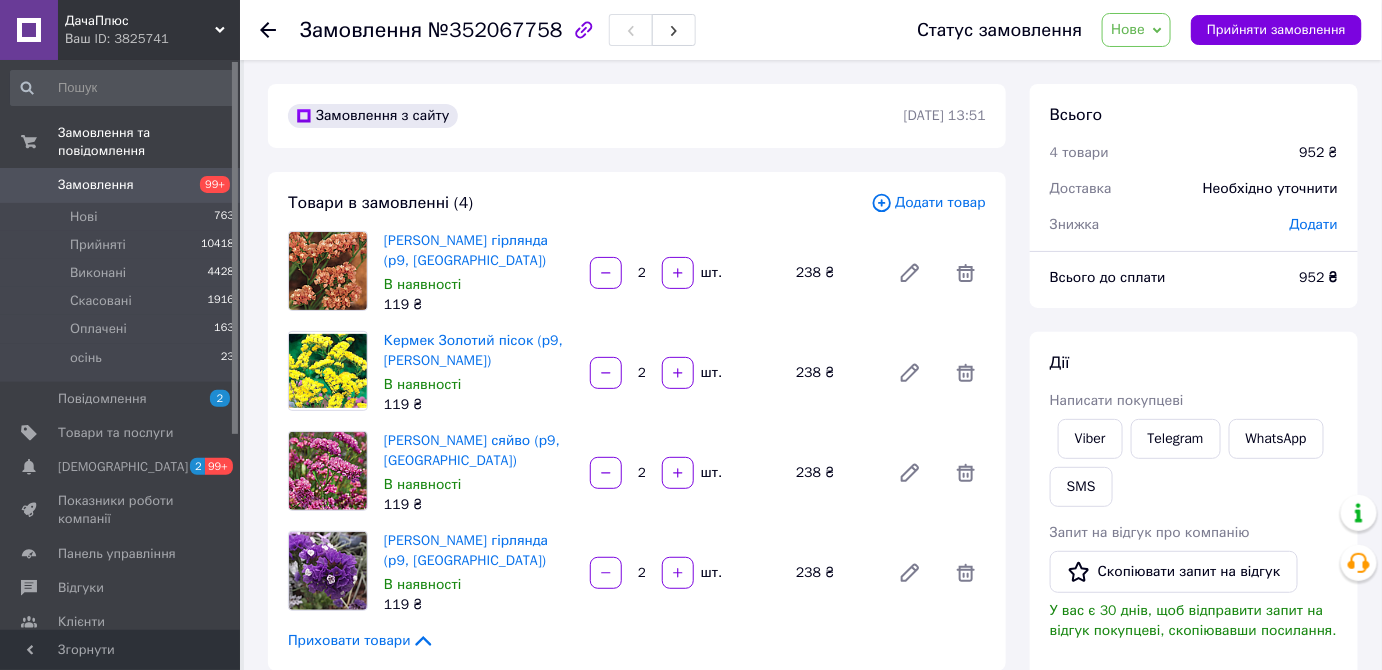 click on "Нове" at bounding box center [1128, 29] 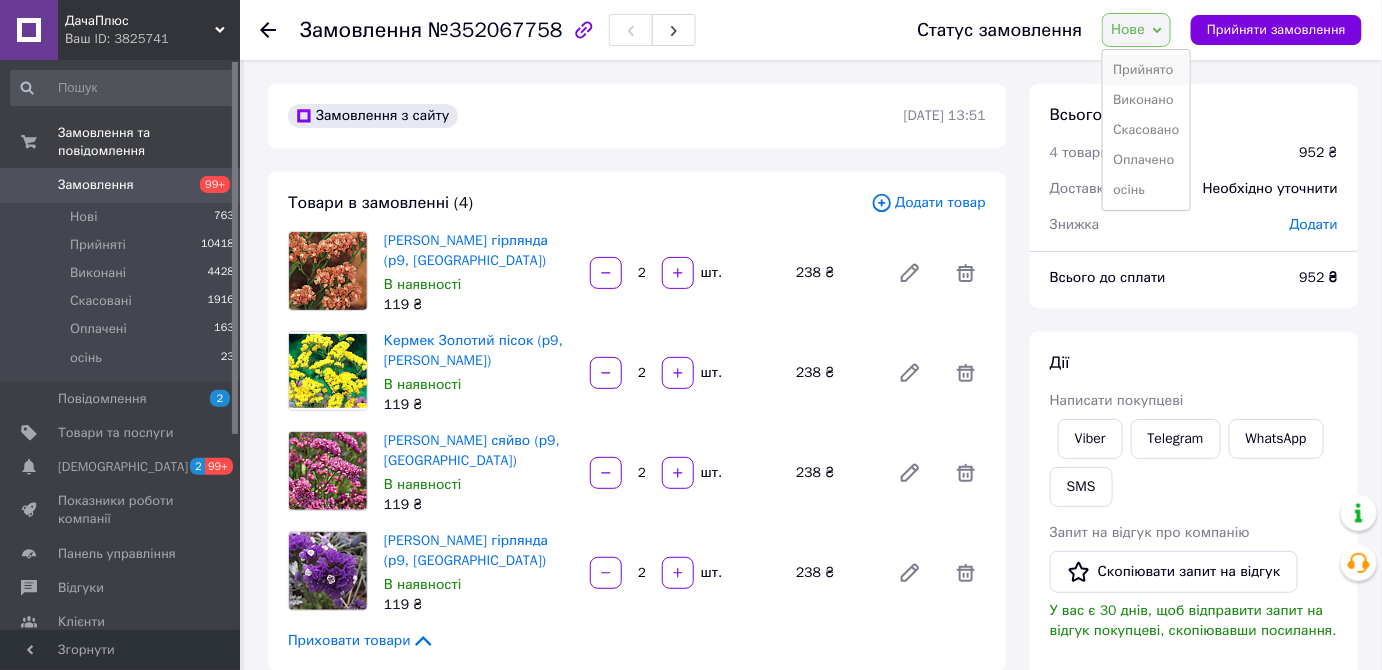 click on "Прийнято" at bounding box center (1146, 70) 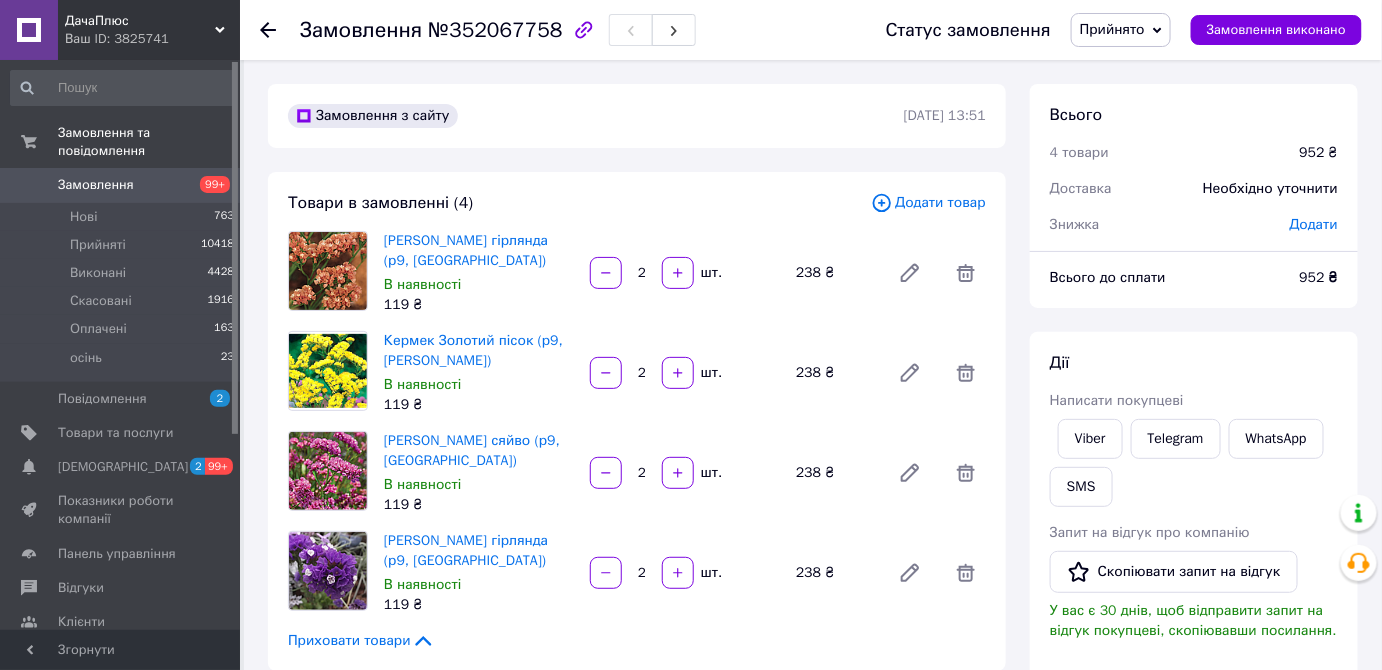 click on "Замовлення" at bounding box center (121, 185) 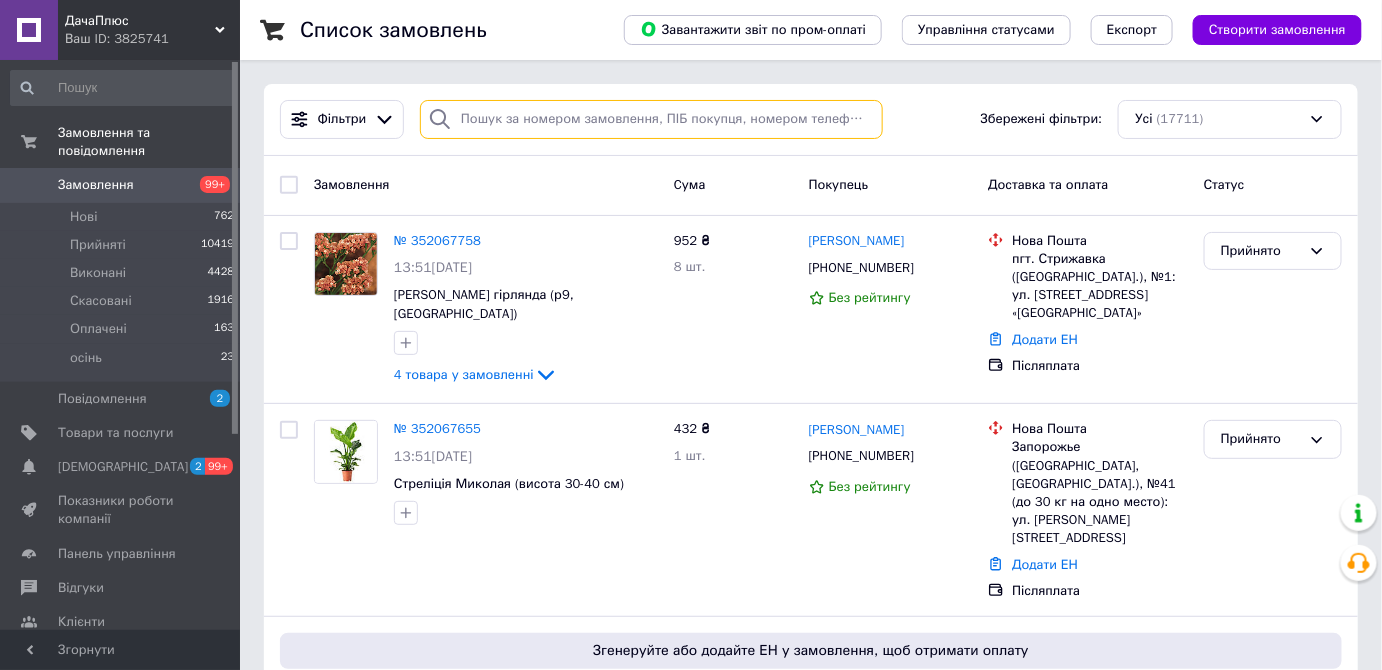 click at bounding box center [651, 119] 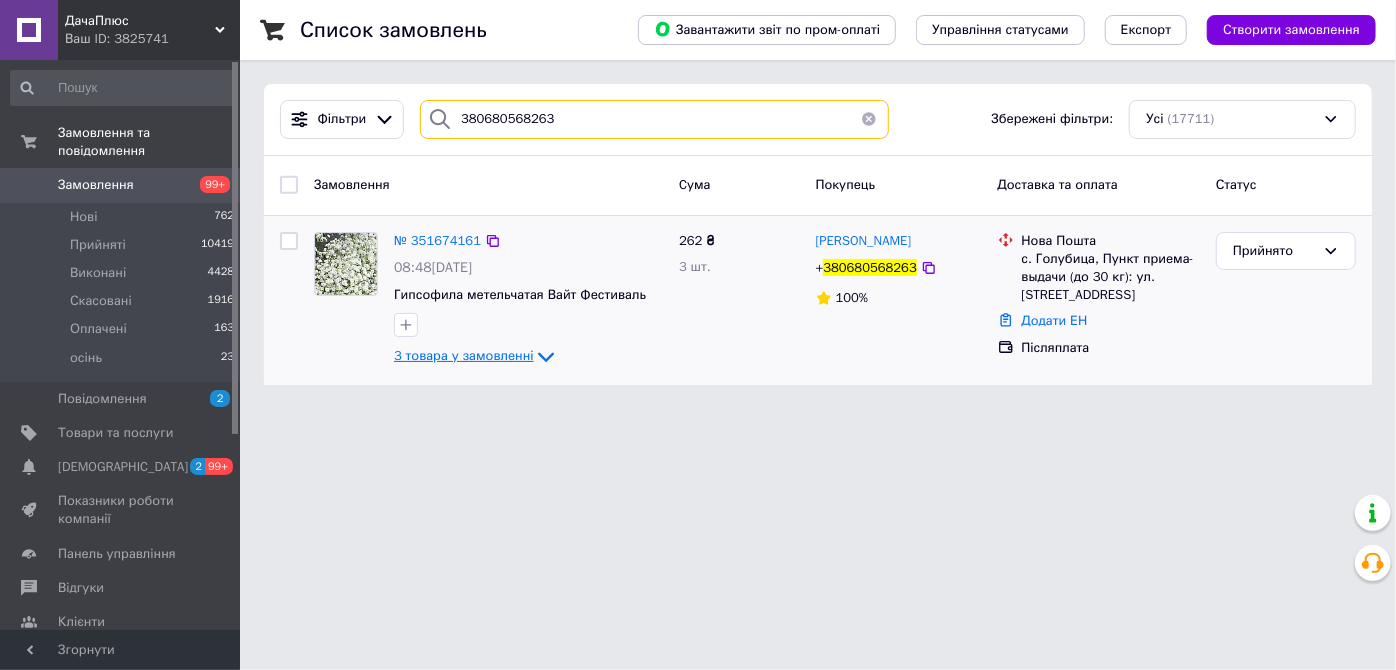 type on "380680568263" 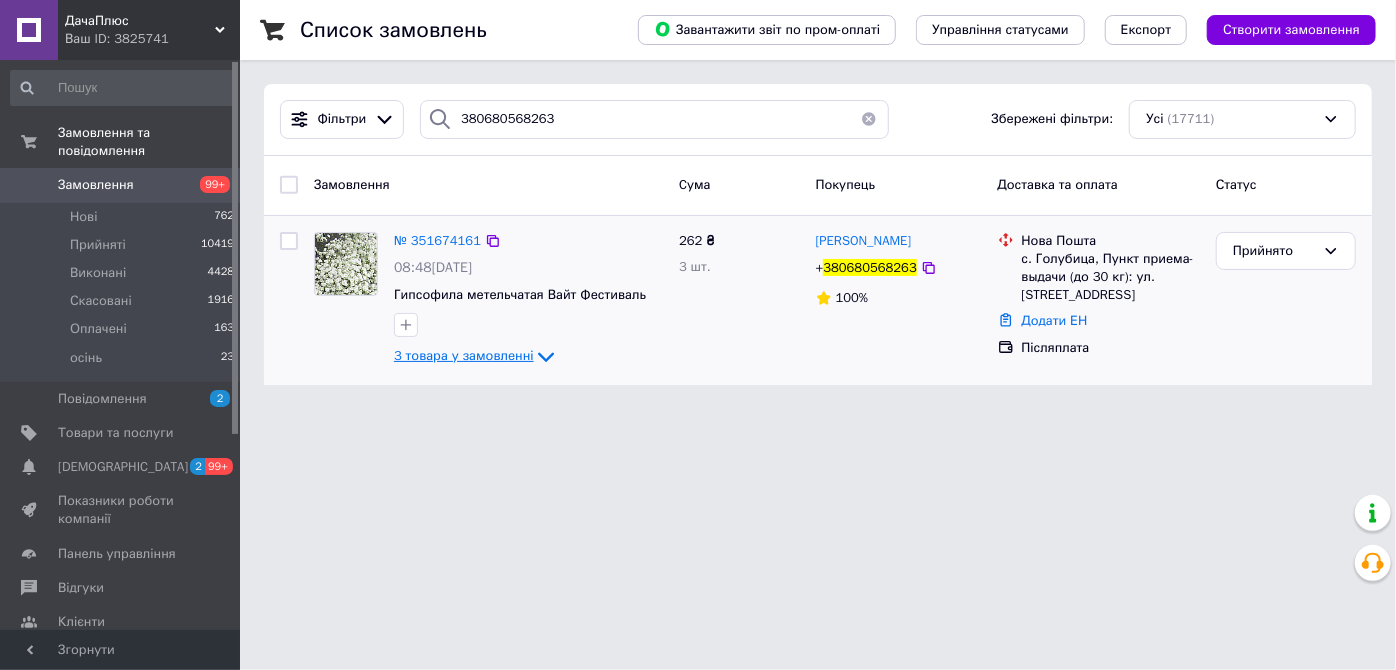 click on "3 товара у замовленні" at bounding box center [476, 355] 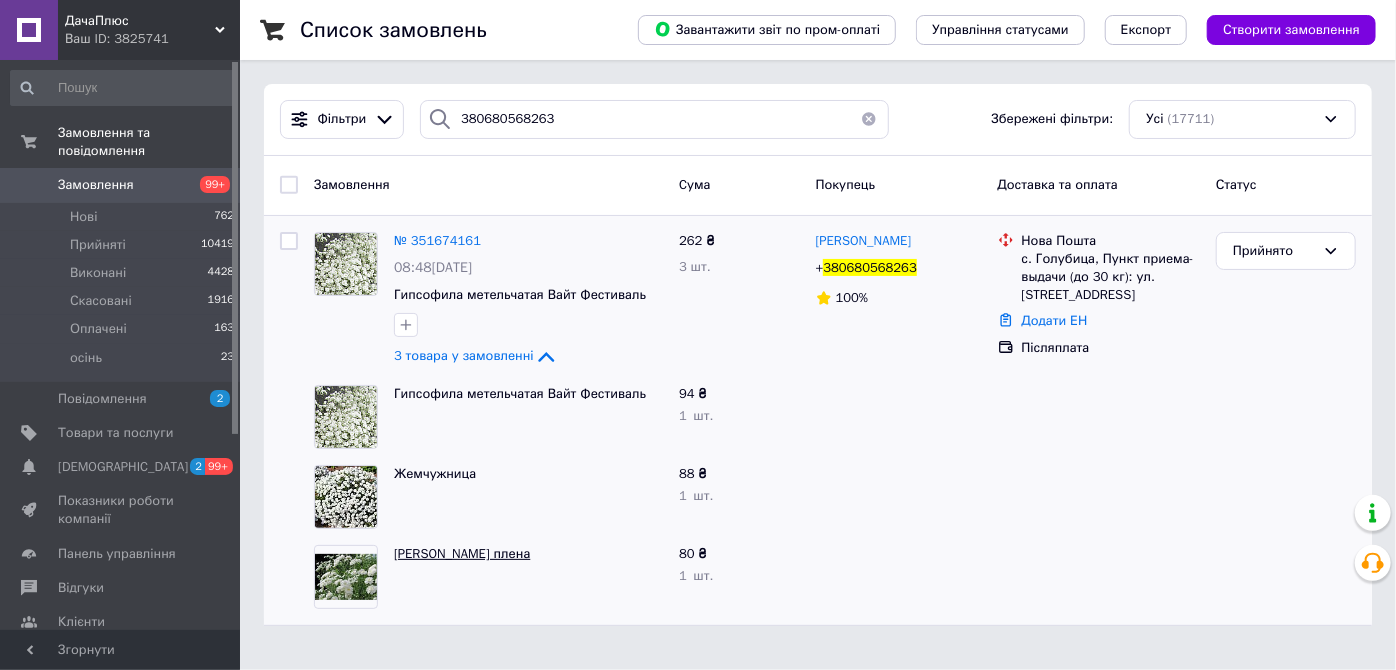 drag, startPoint x: 390, startPoint y: 553, endPoint x: 557, endPoint y: 552, distance: 167.00299 